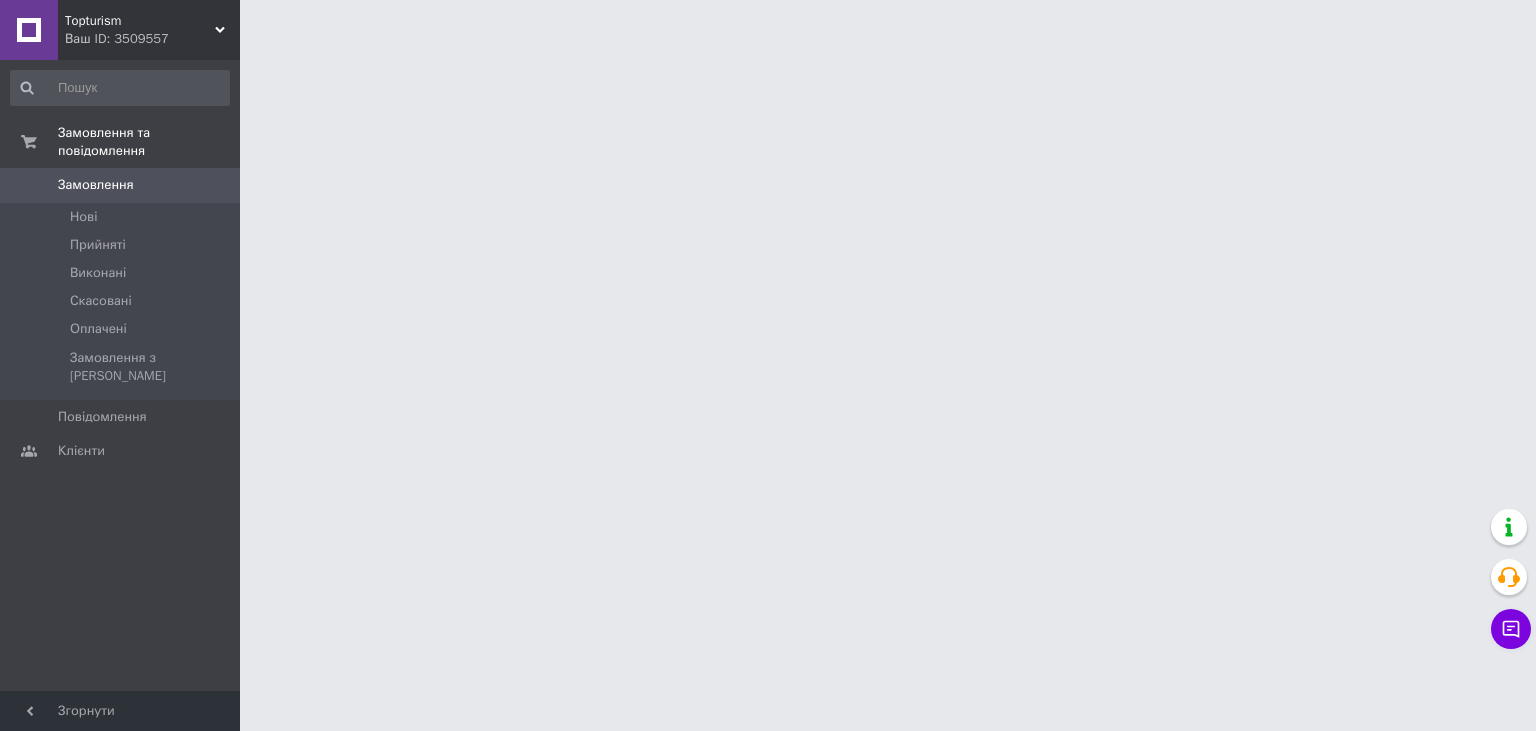 scroll, scrollTop: 0, scrollLeft: 0, axis: both 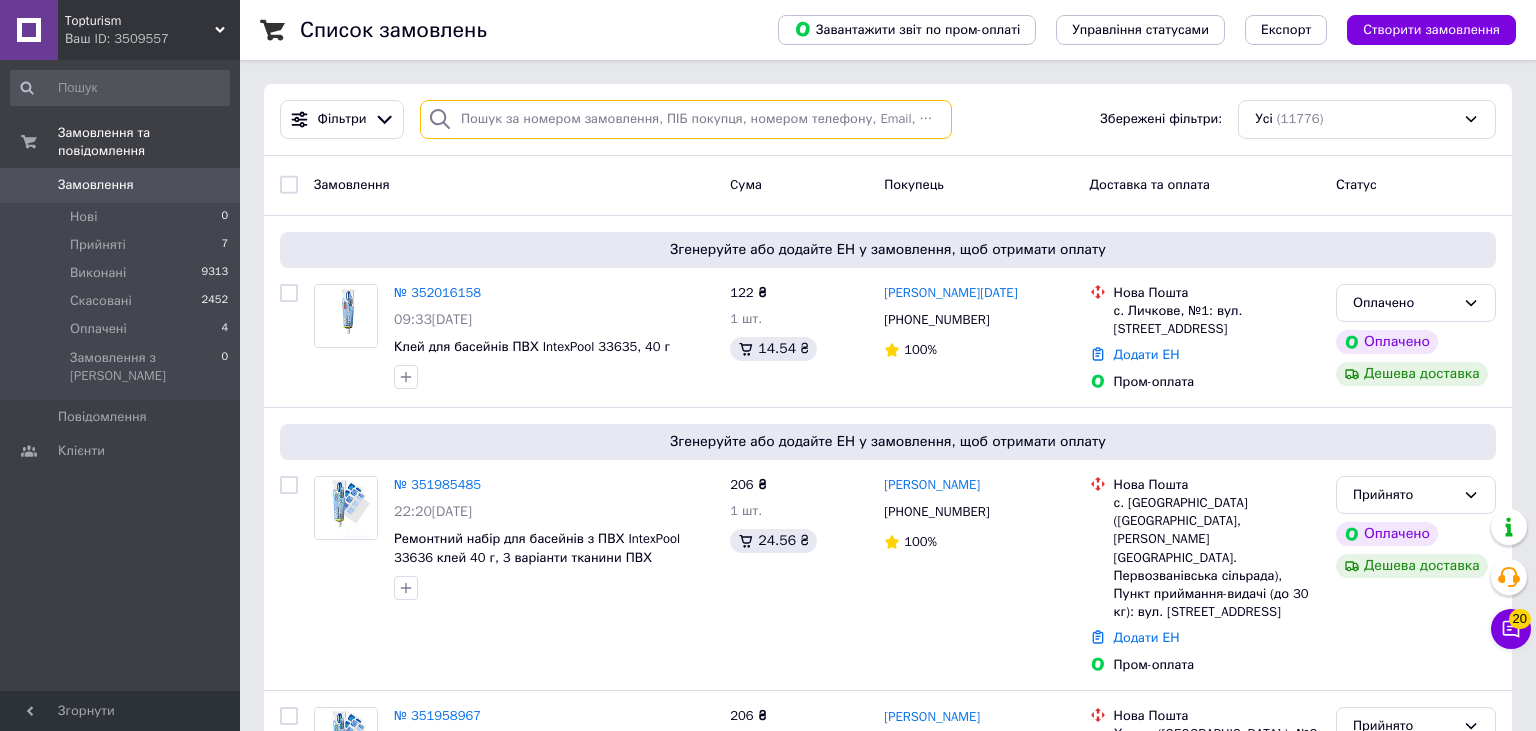 click at bounding box center [686, 119] 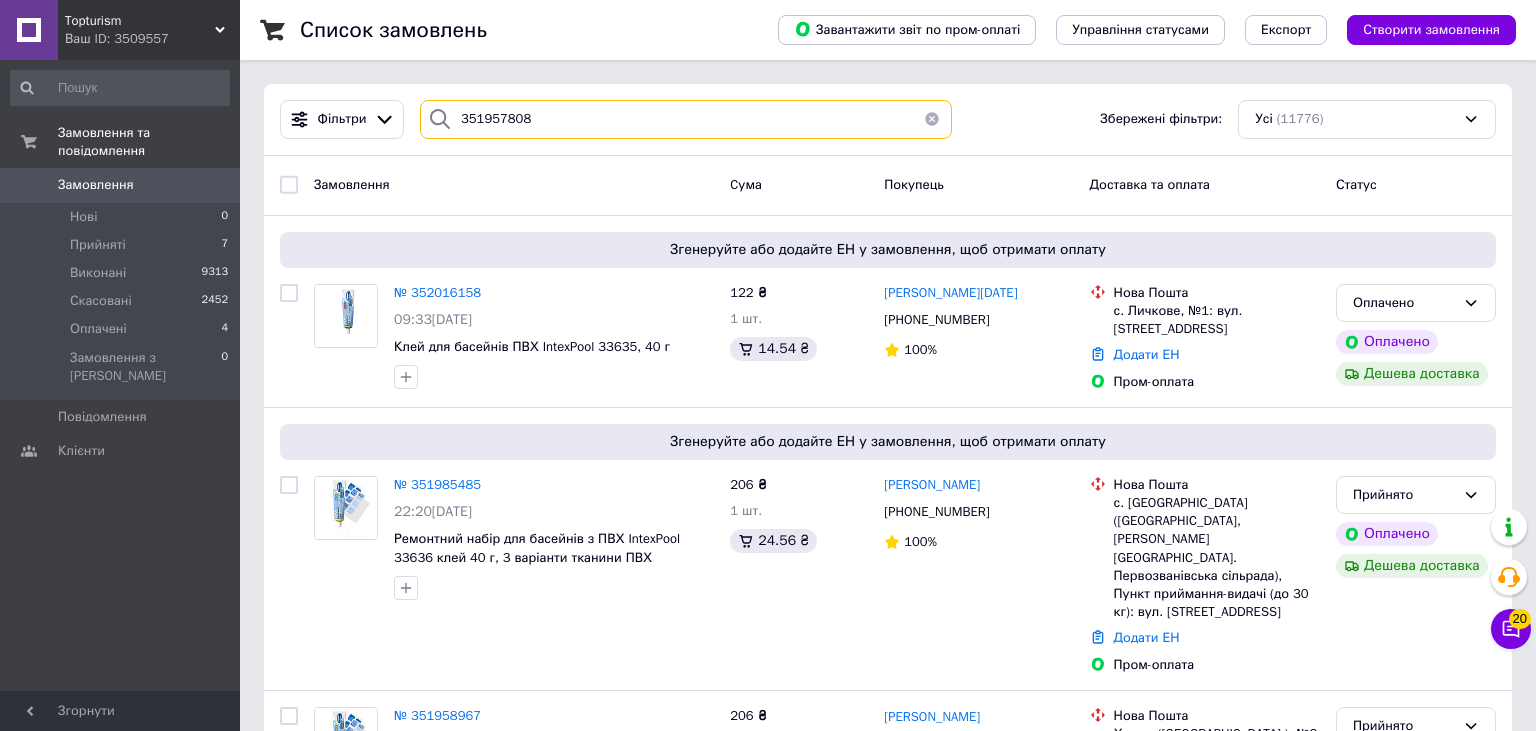 type on "351957808" 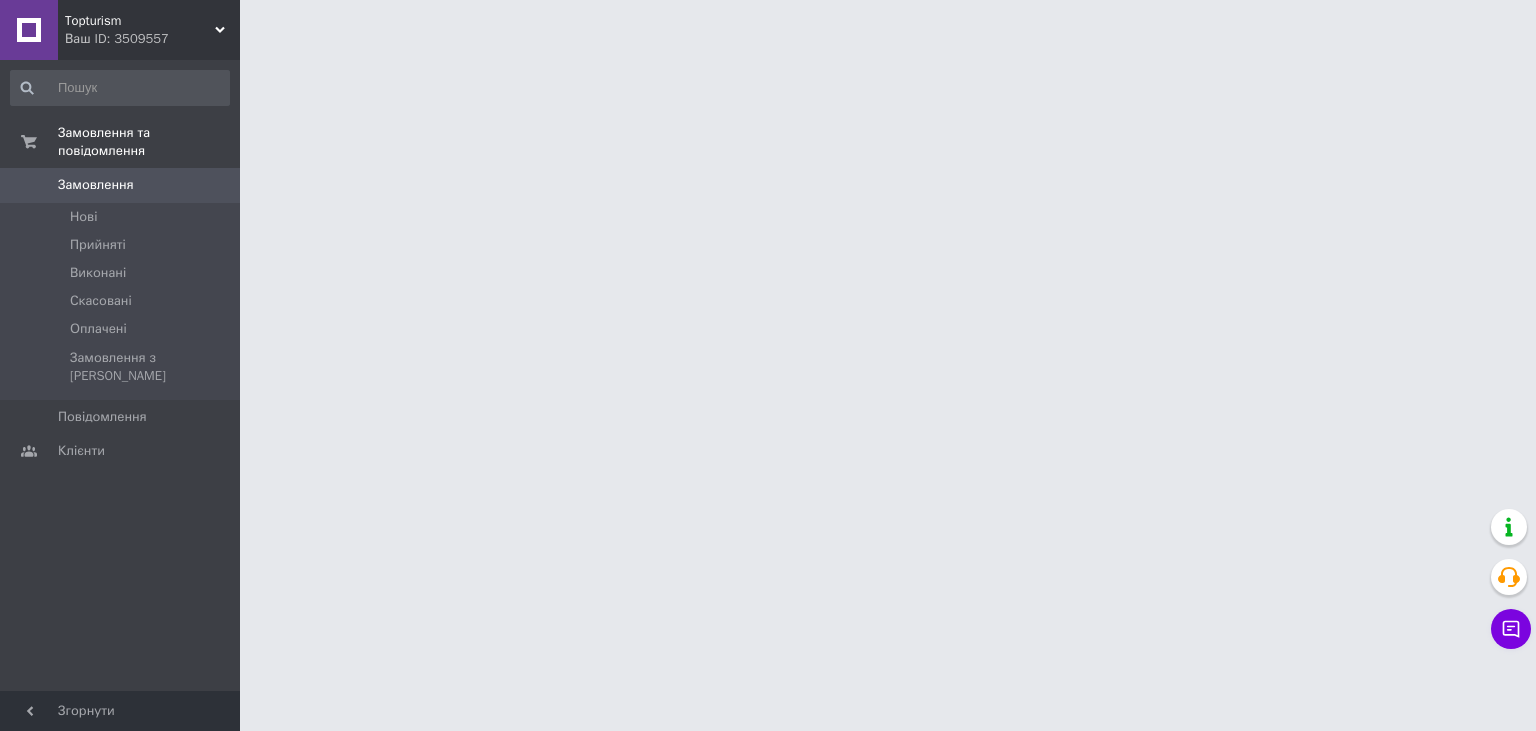 scroll, scrollTop: 0, scrollLeft: 0, axis: both 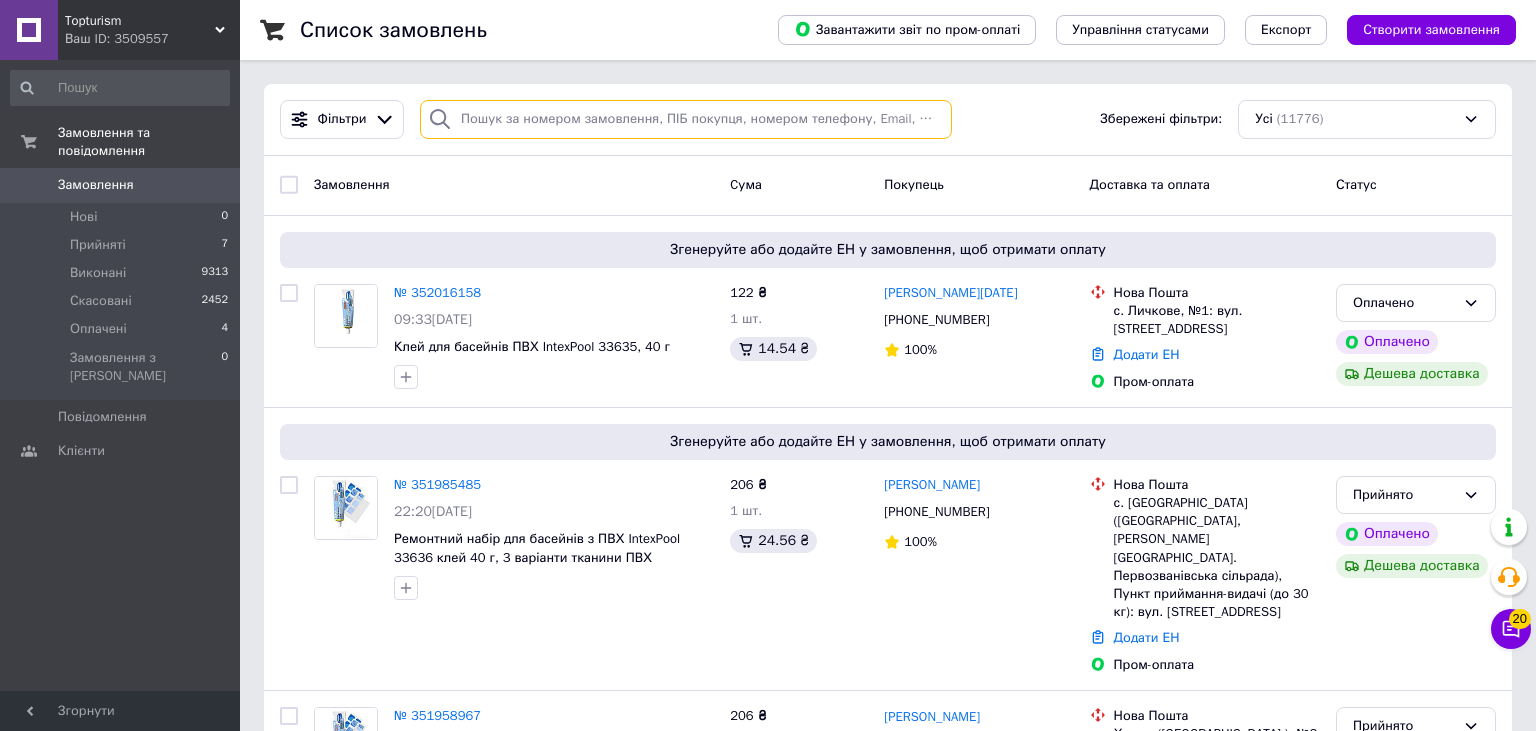 click at bounding box center (686, 119) 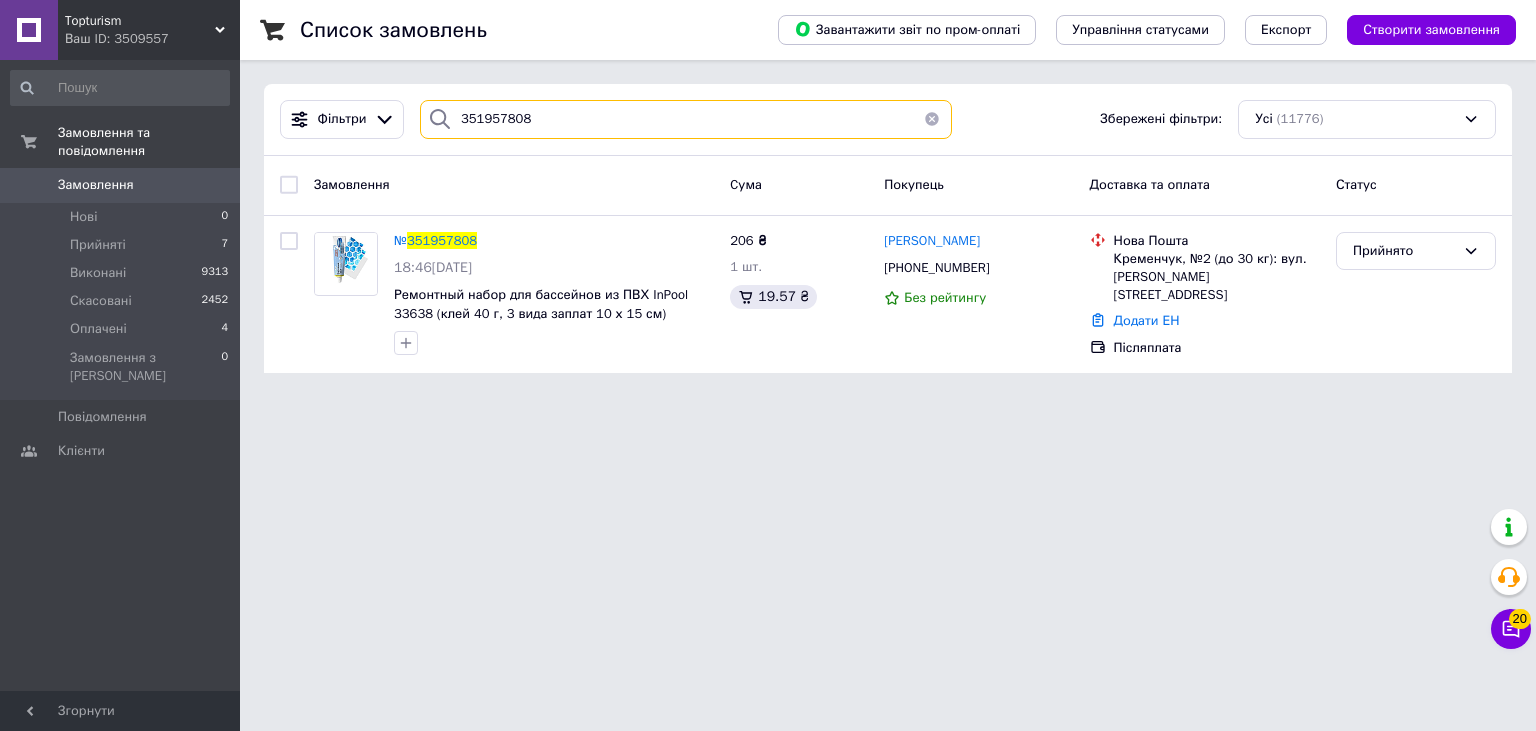 drag, startPoint x: 582, startPoint y: 116, endPoint x: 357, endPoint y: 97, distance: 225.8008 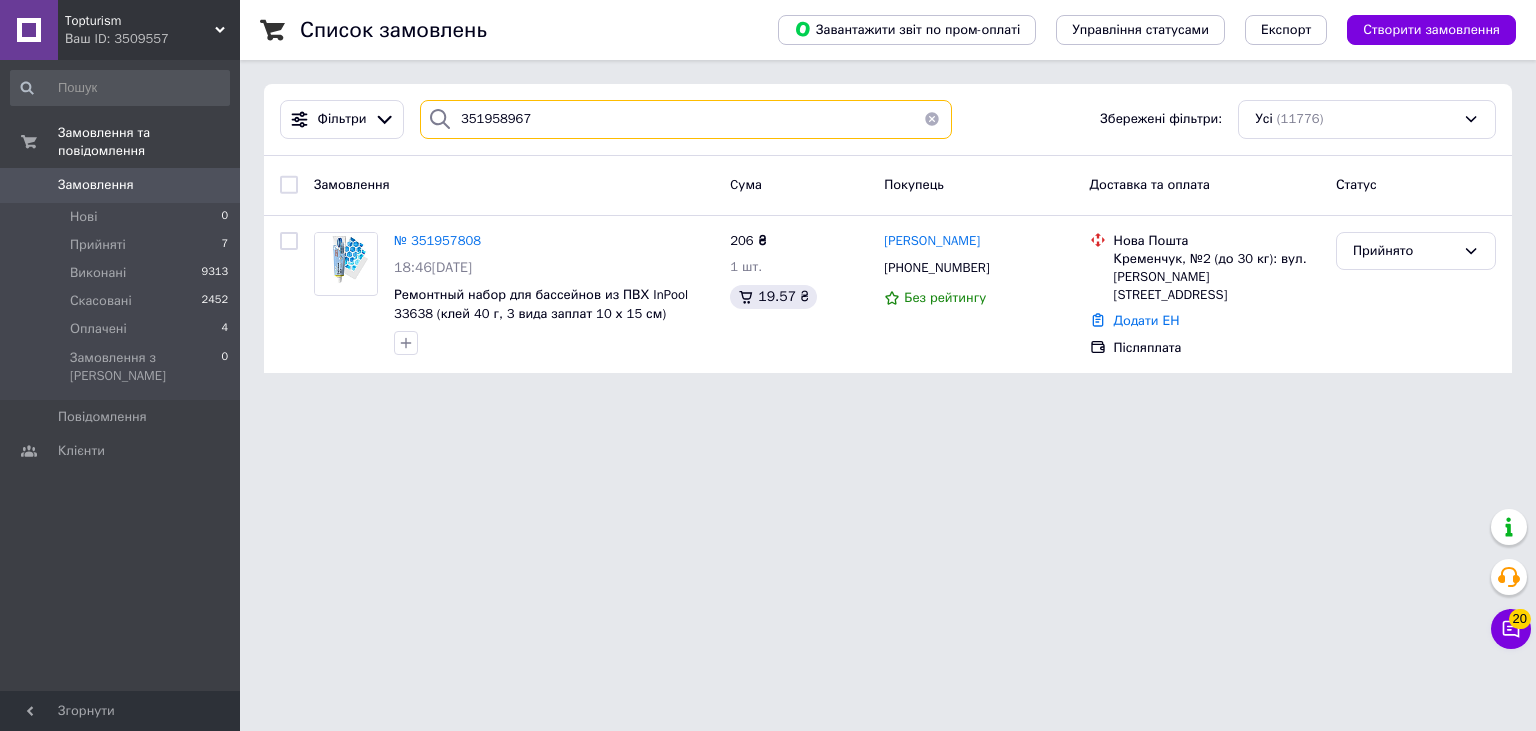 type on "351958967" 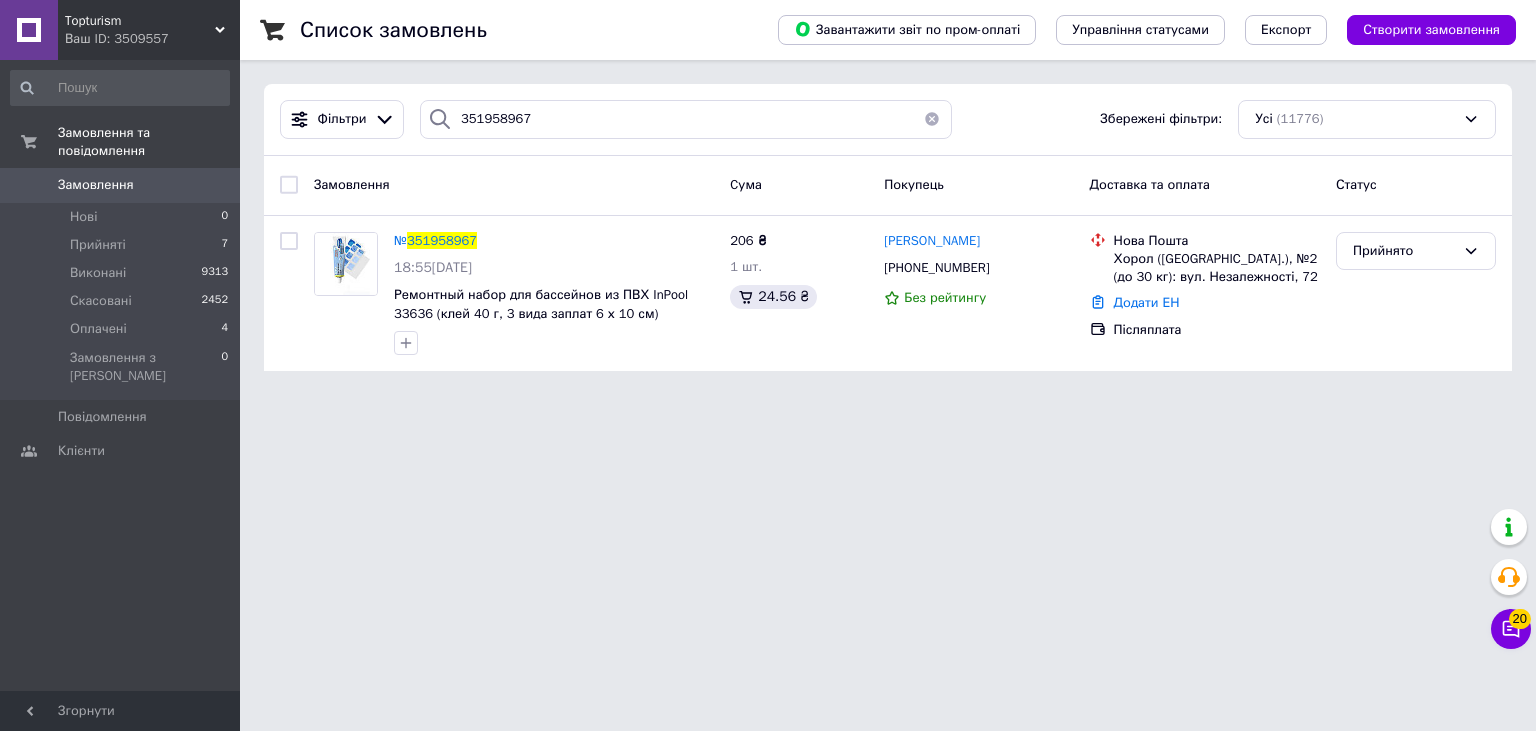 click on "Замовлення" at bounding box center [96, 185] 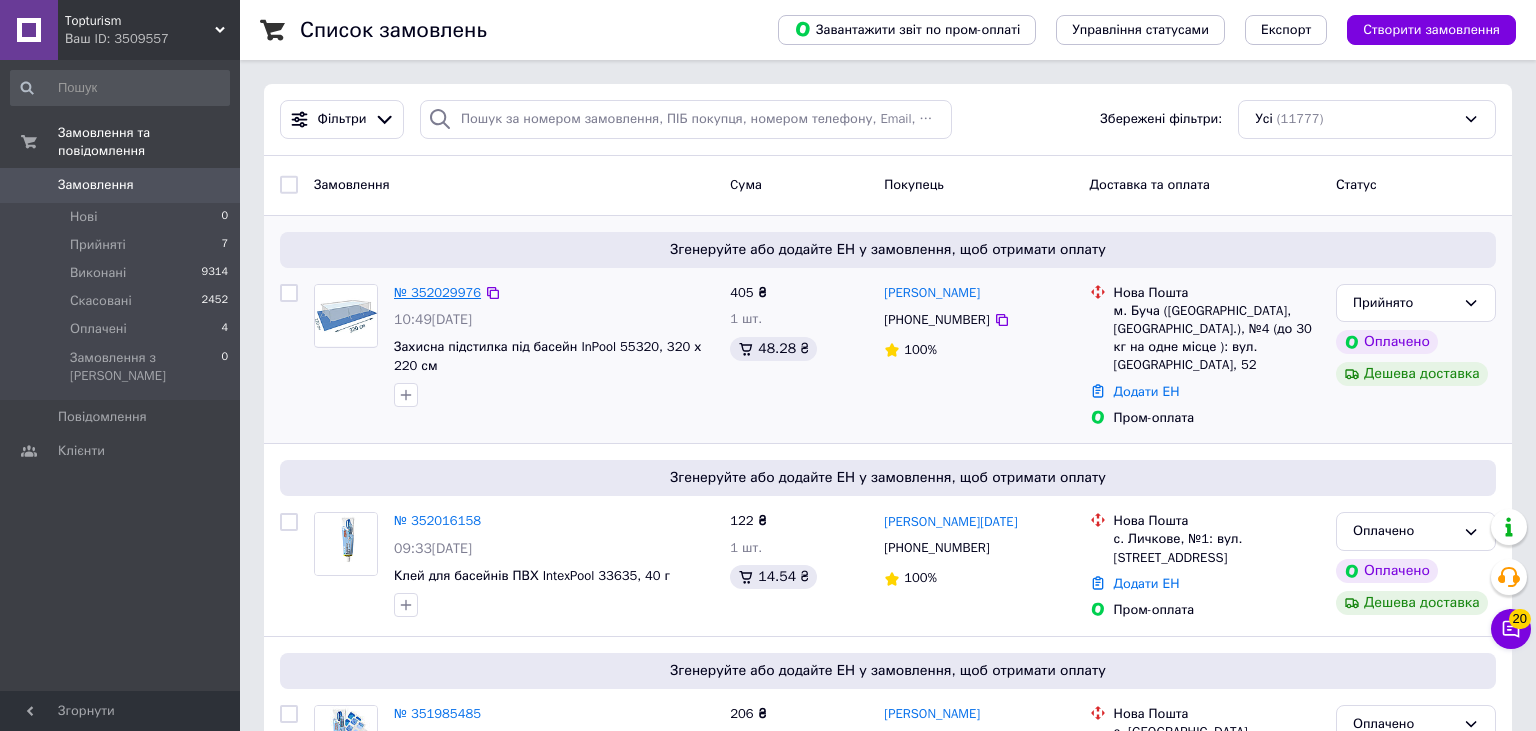 click on "№ 352029976" at bounding box center [437, 292] 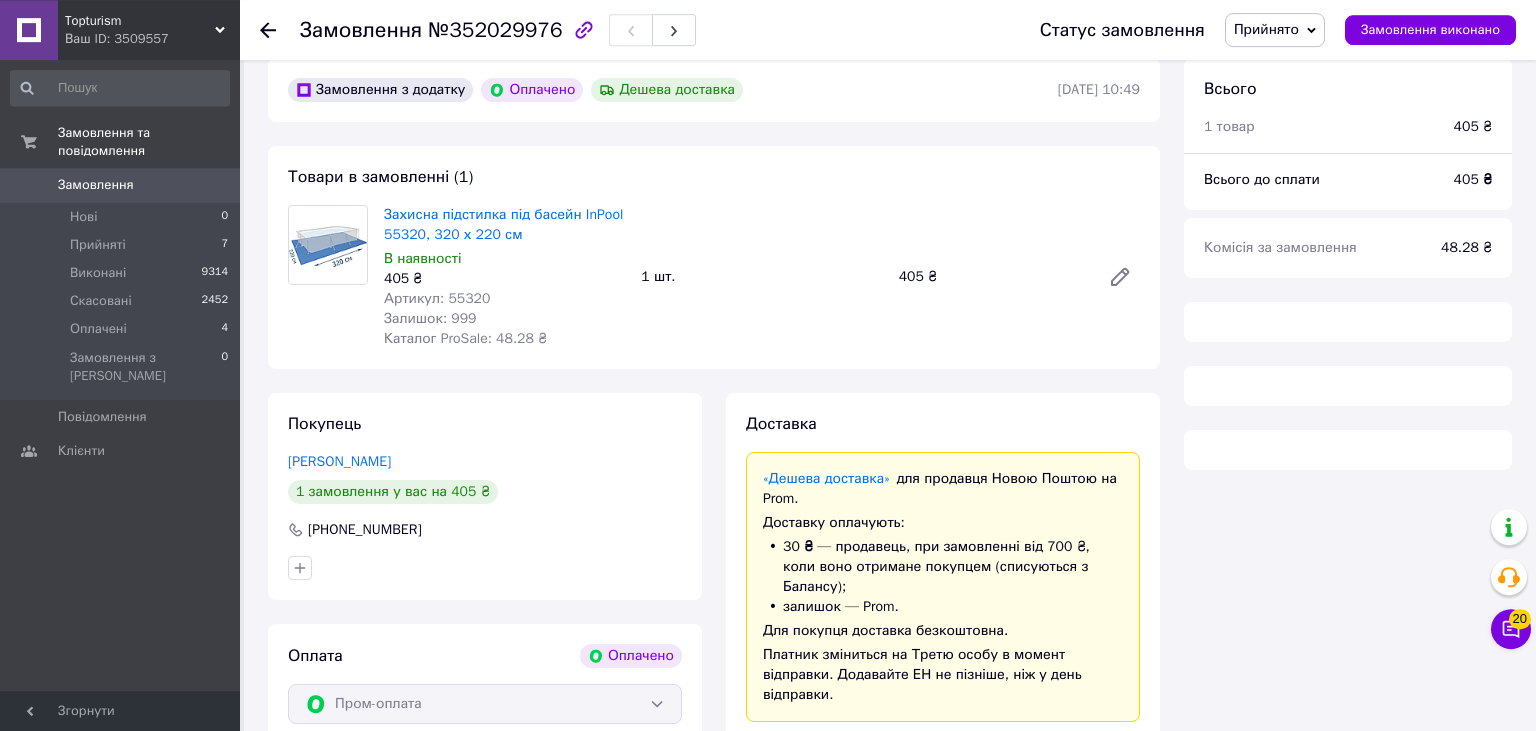 scroll, scrollTop: 633, scrollLeft: 0, axis: vertical 